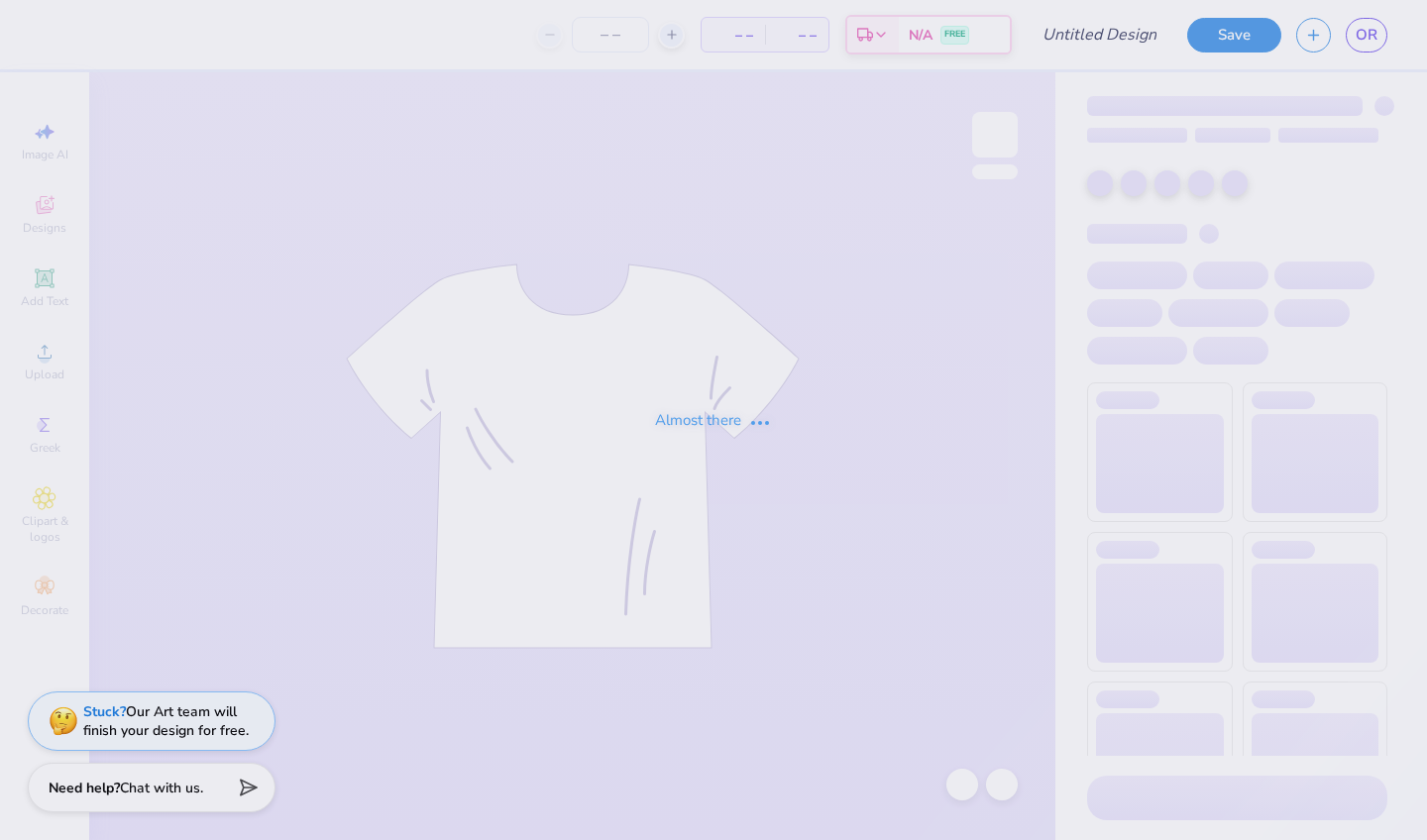 scroll, scrollTop: 0, scrollLeft: 0, axis: both 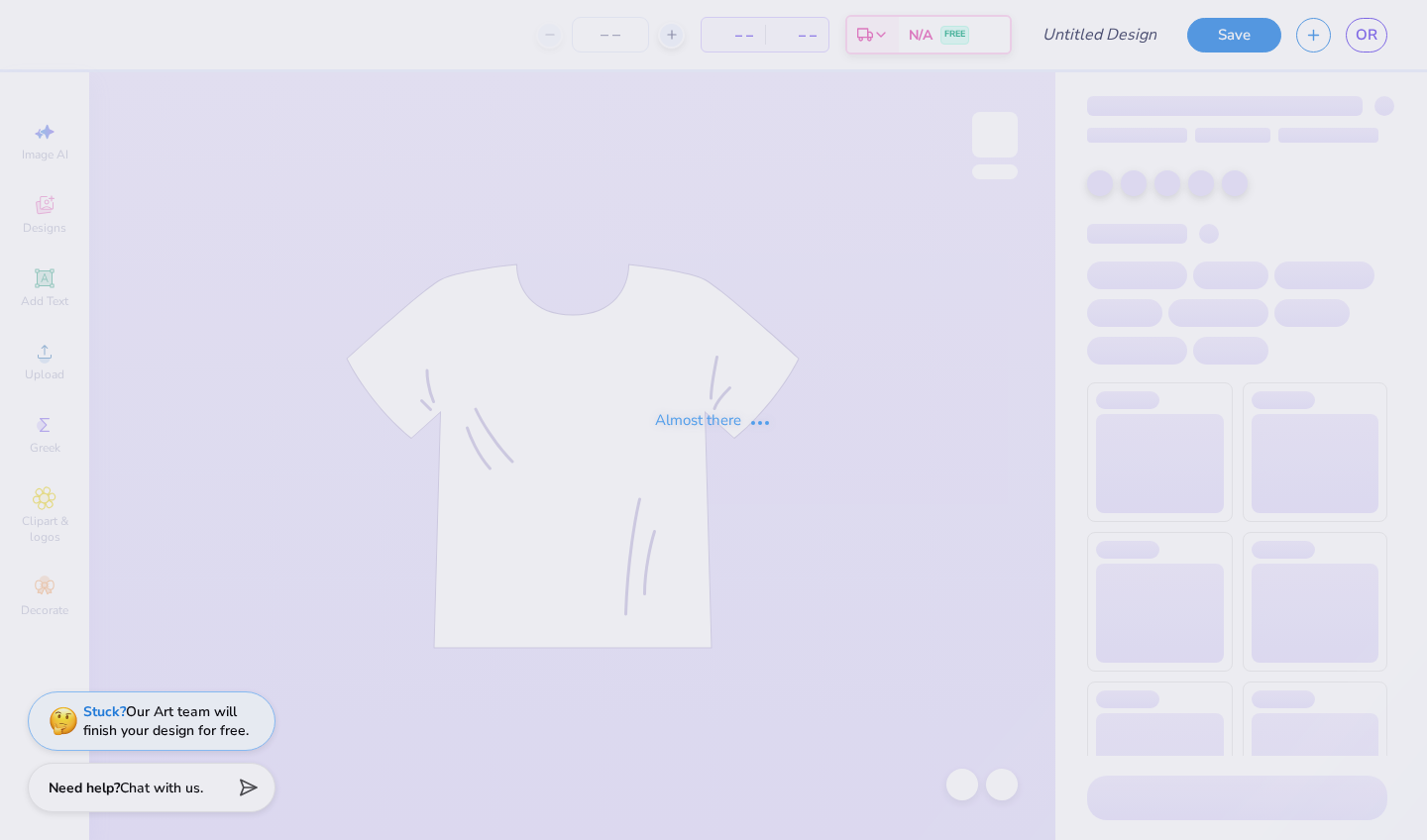 type on "big tote" 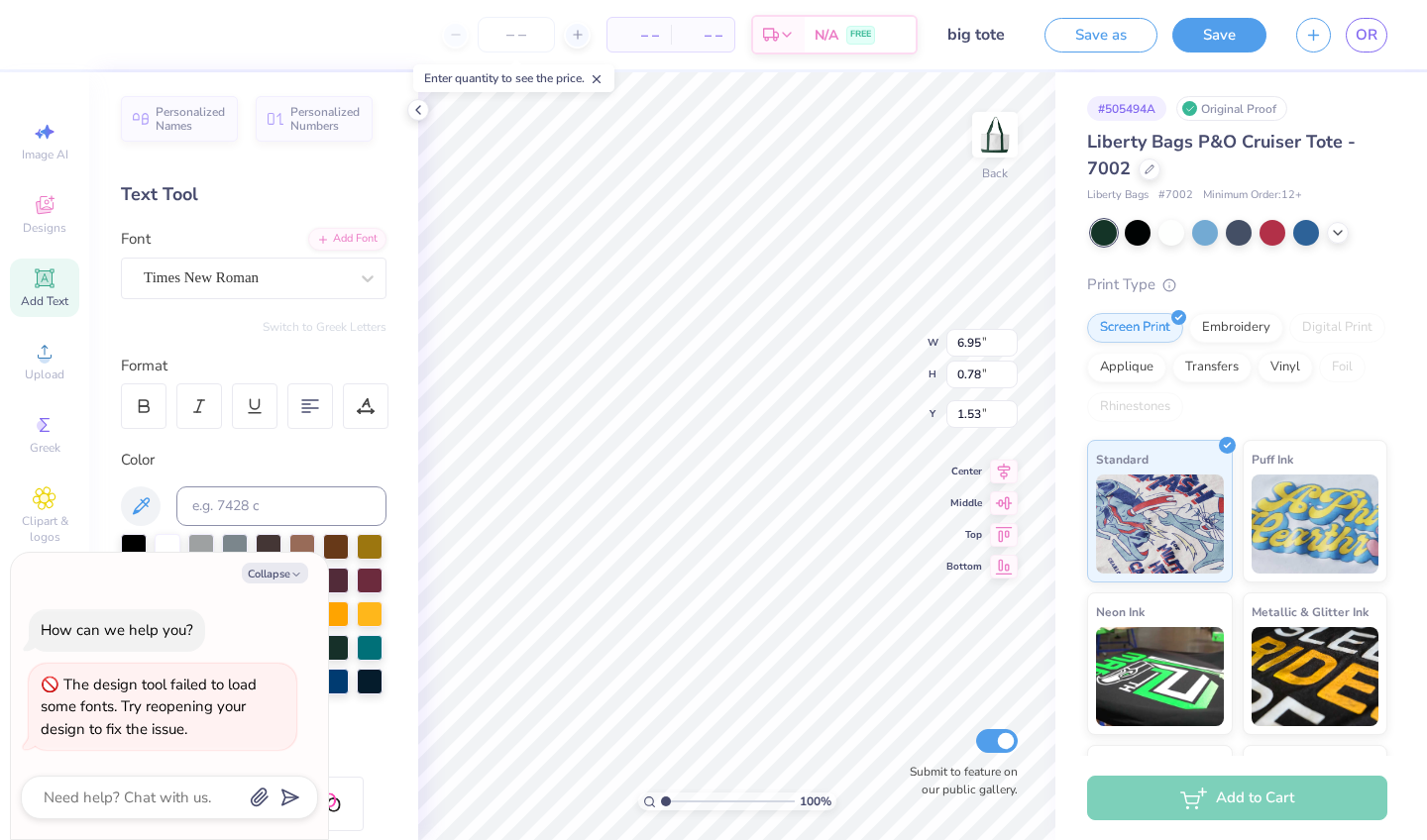scroll, scrollTop: 16, scrollLeft: 7, axis: both 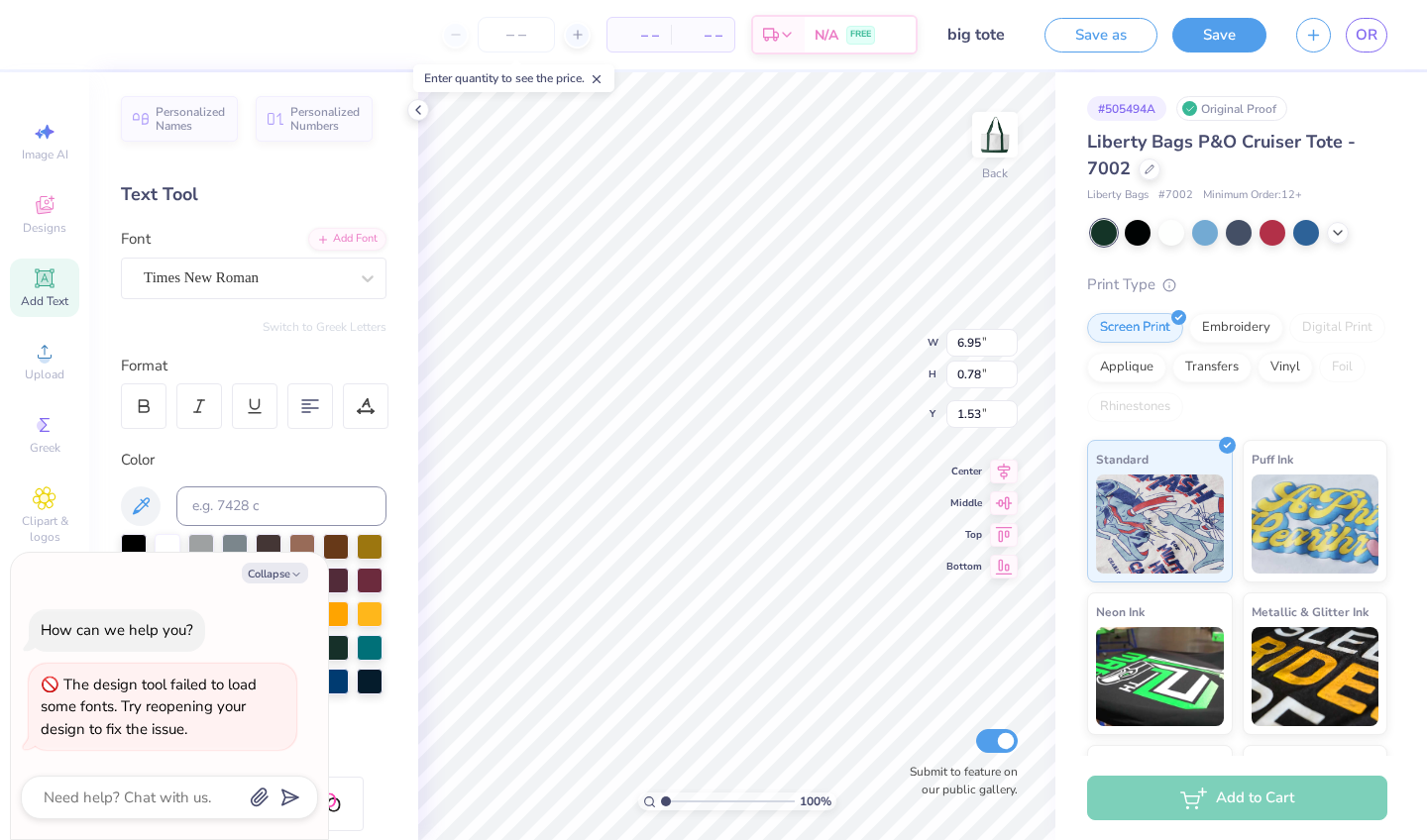 type on "x" 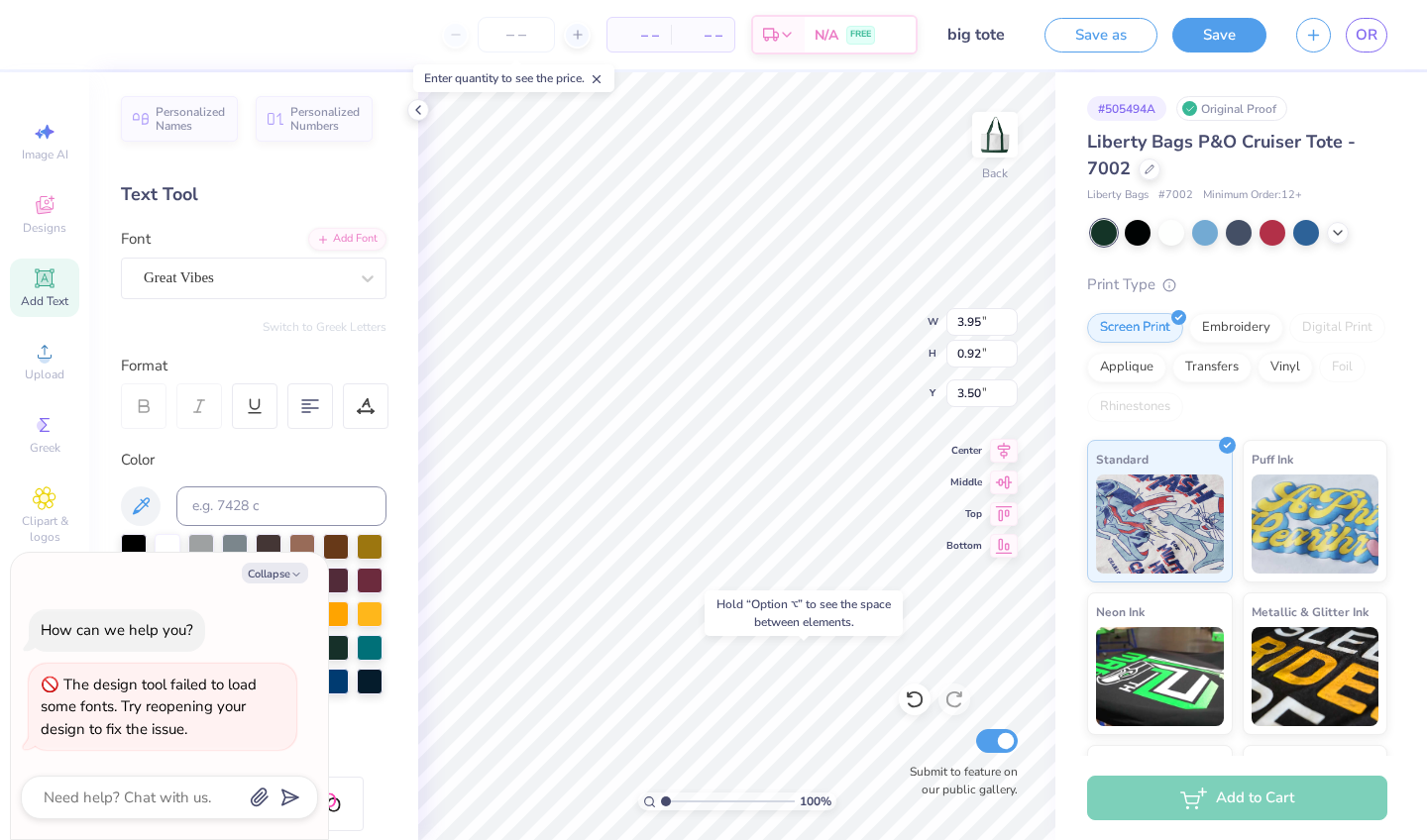 type on "x" 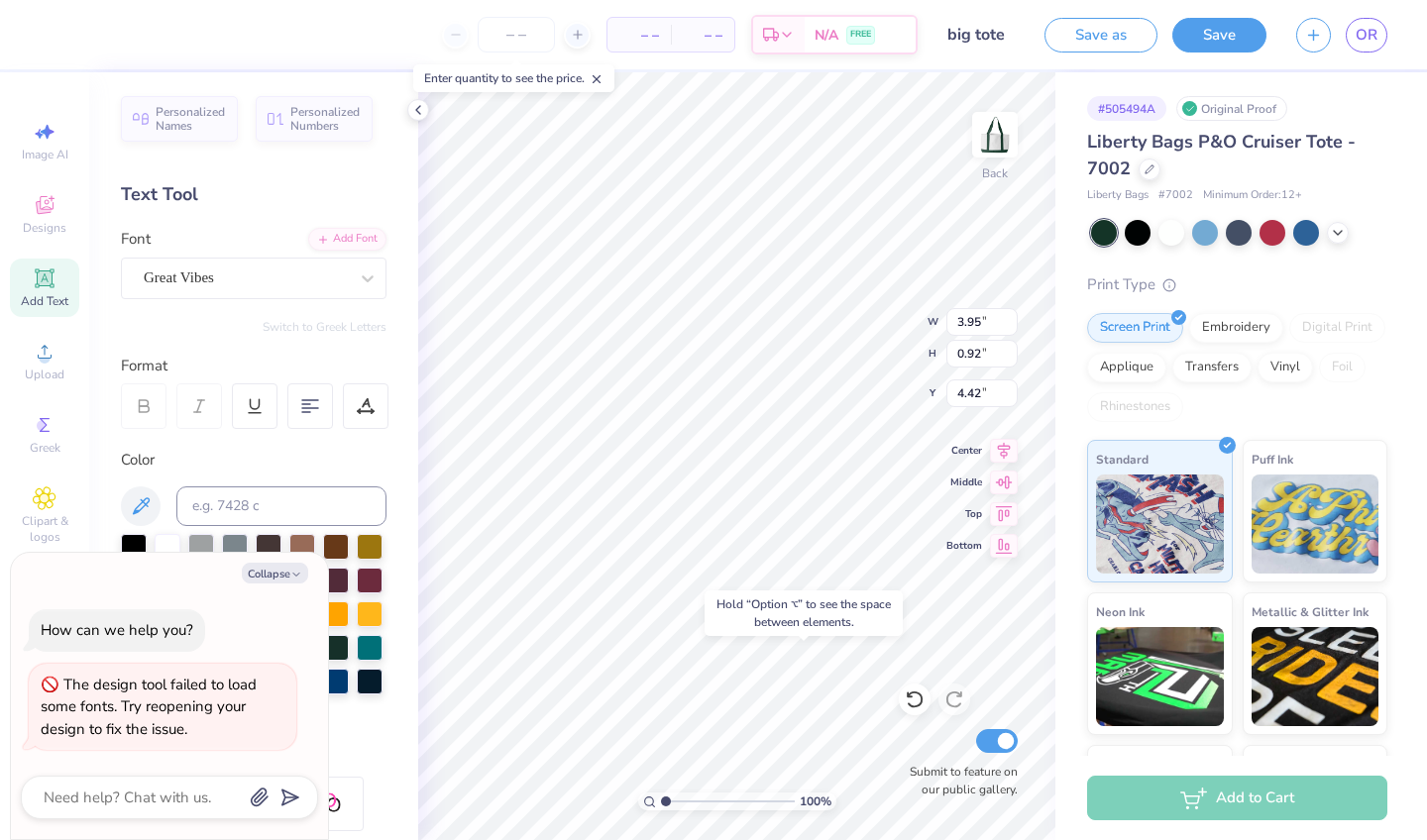 type on "x" 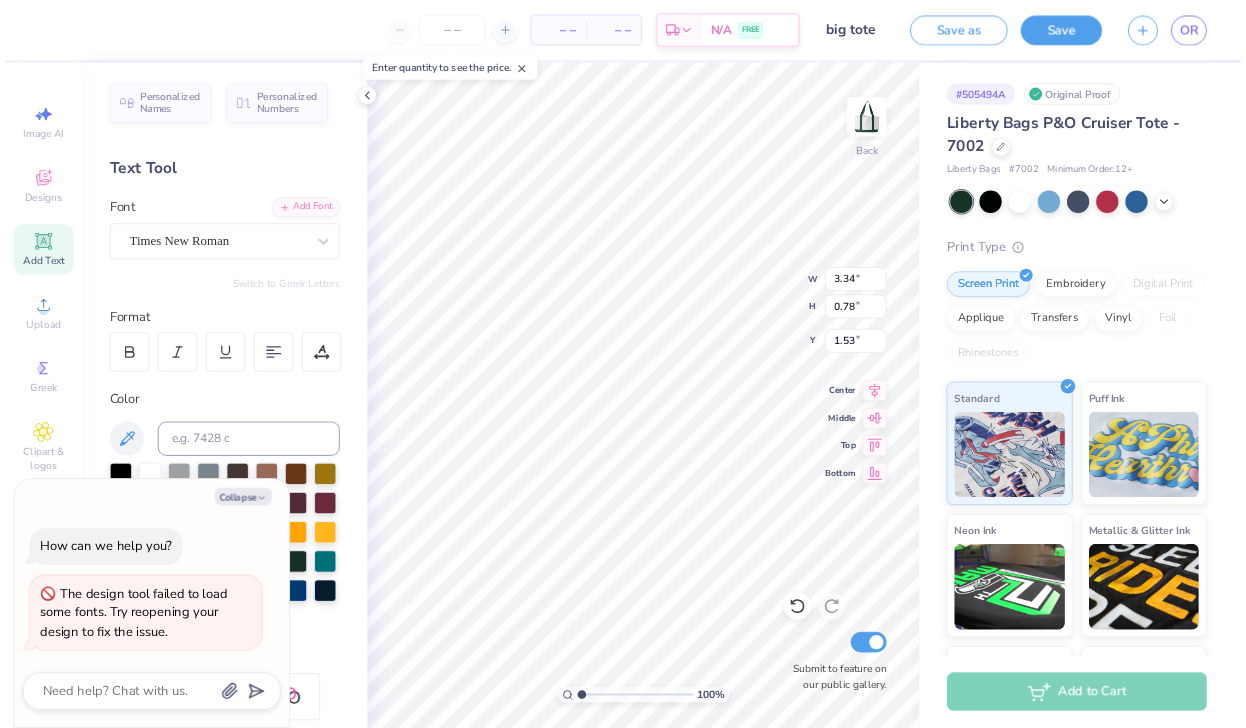 scroll, scrollTop: 16, scrollLeft: 4, axis: both 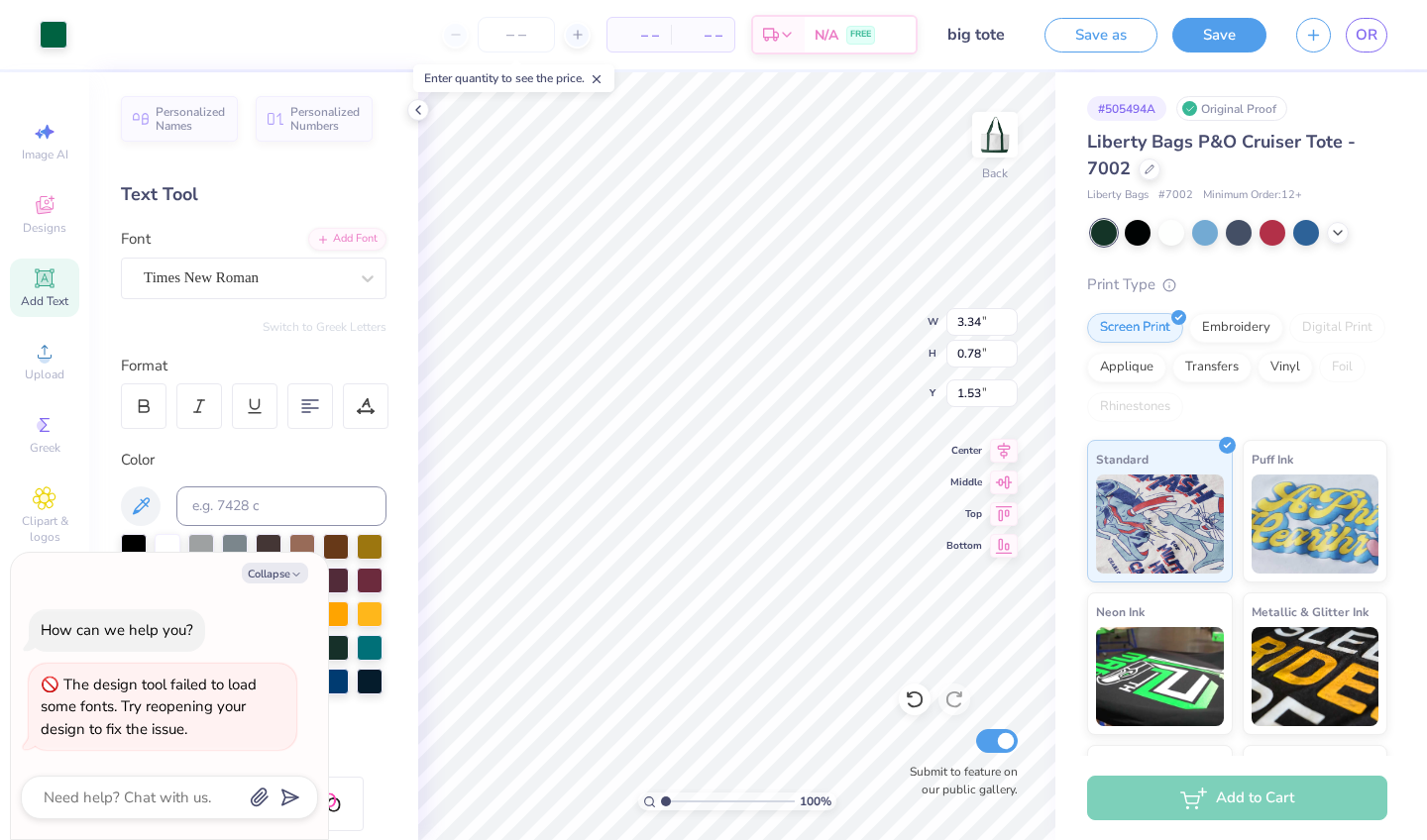 type on "x" 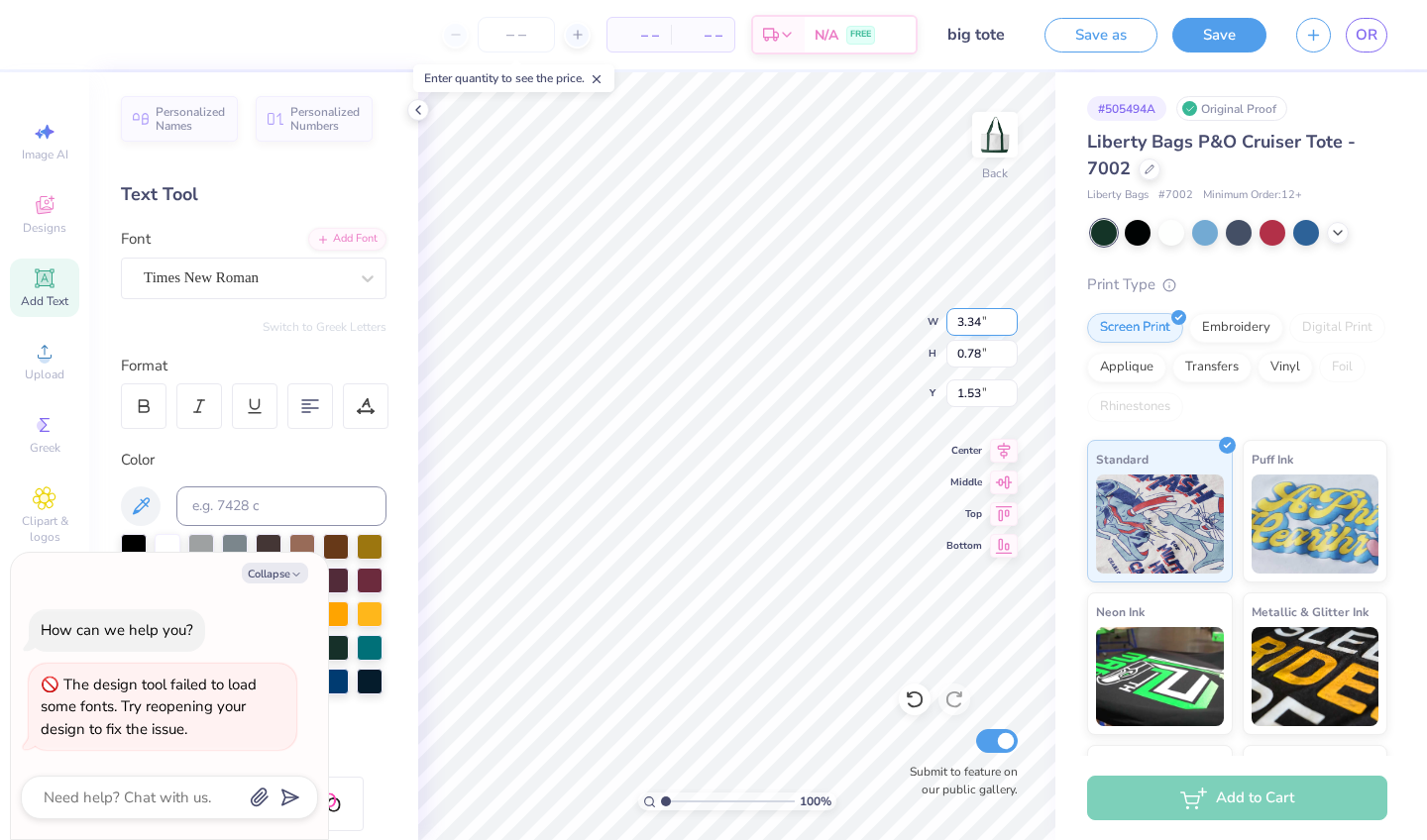 click on "3.34" at bounding box center [982, 322] 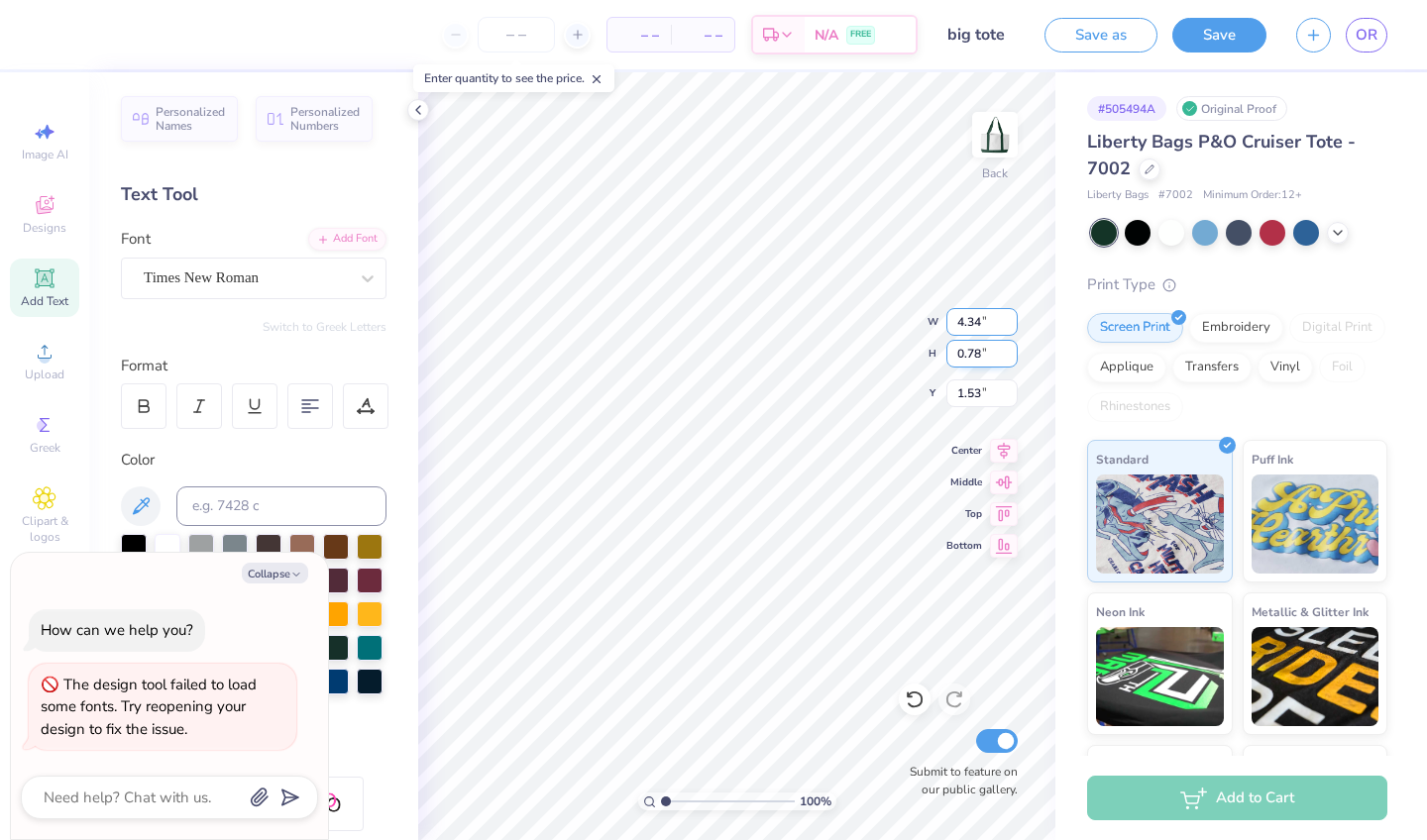type on "4.34" 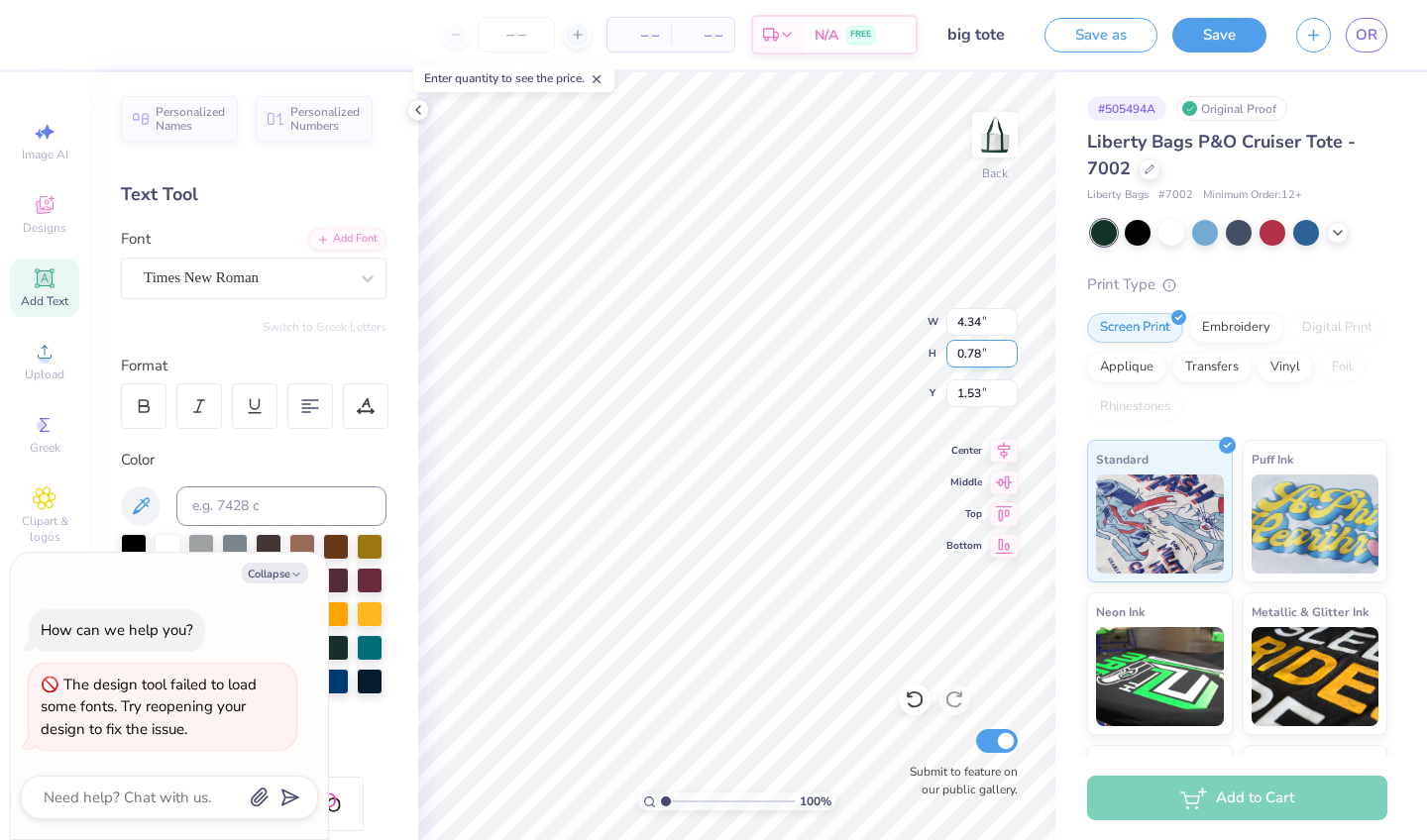 click on "0.78" at bounding box center (982, 354) 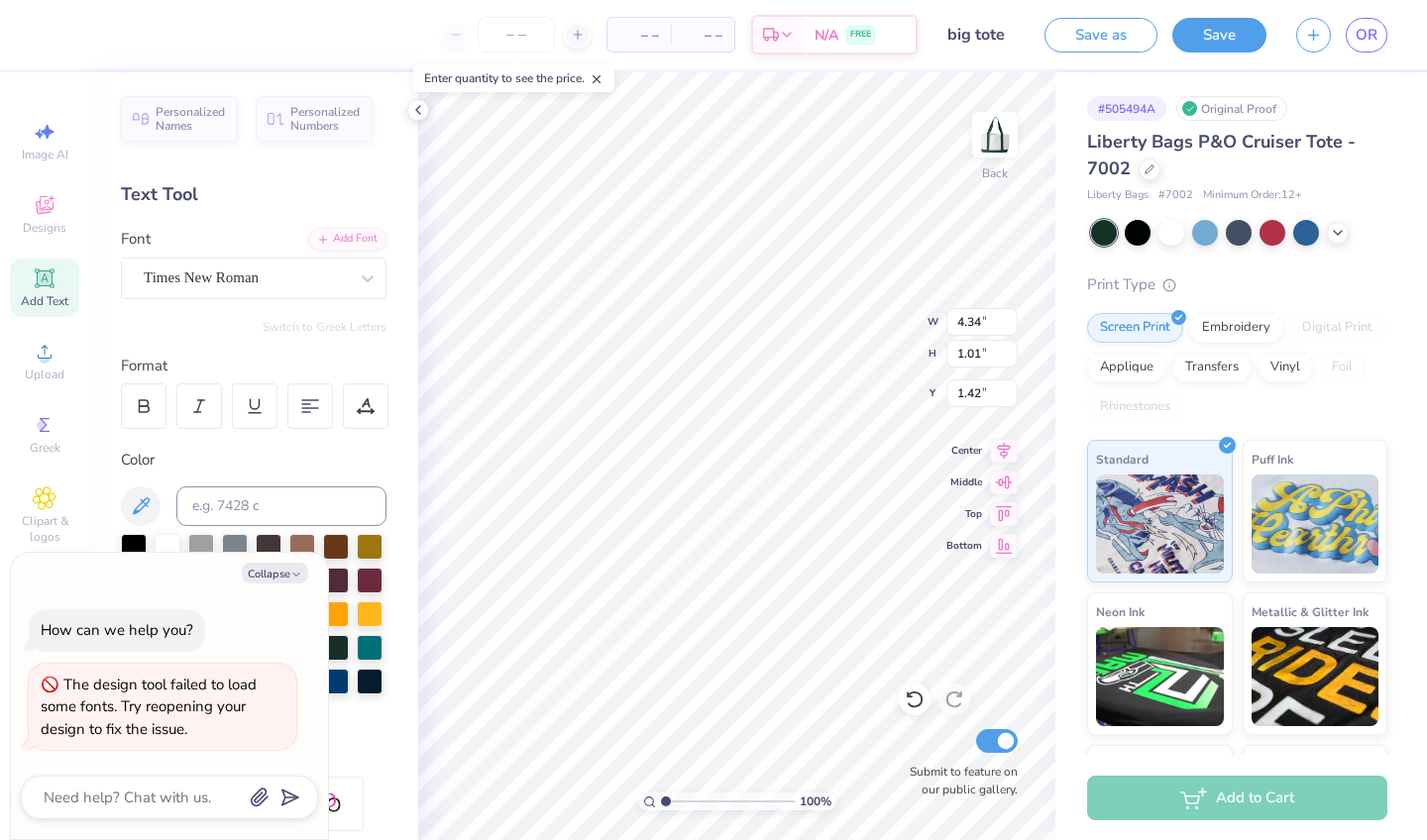 type on "x" 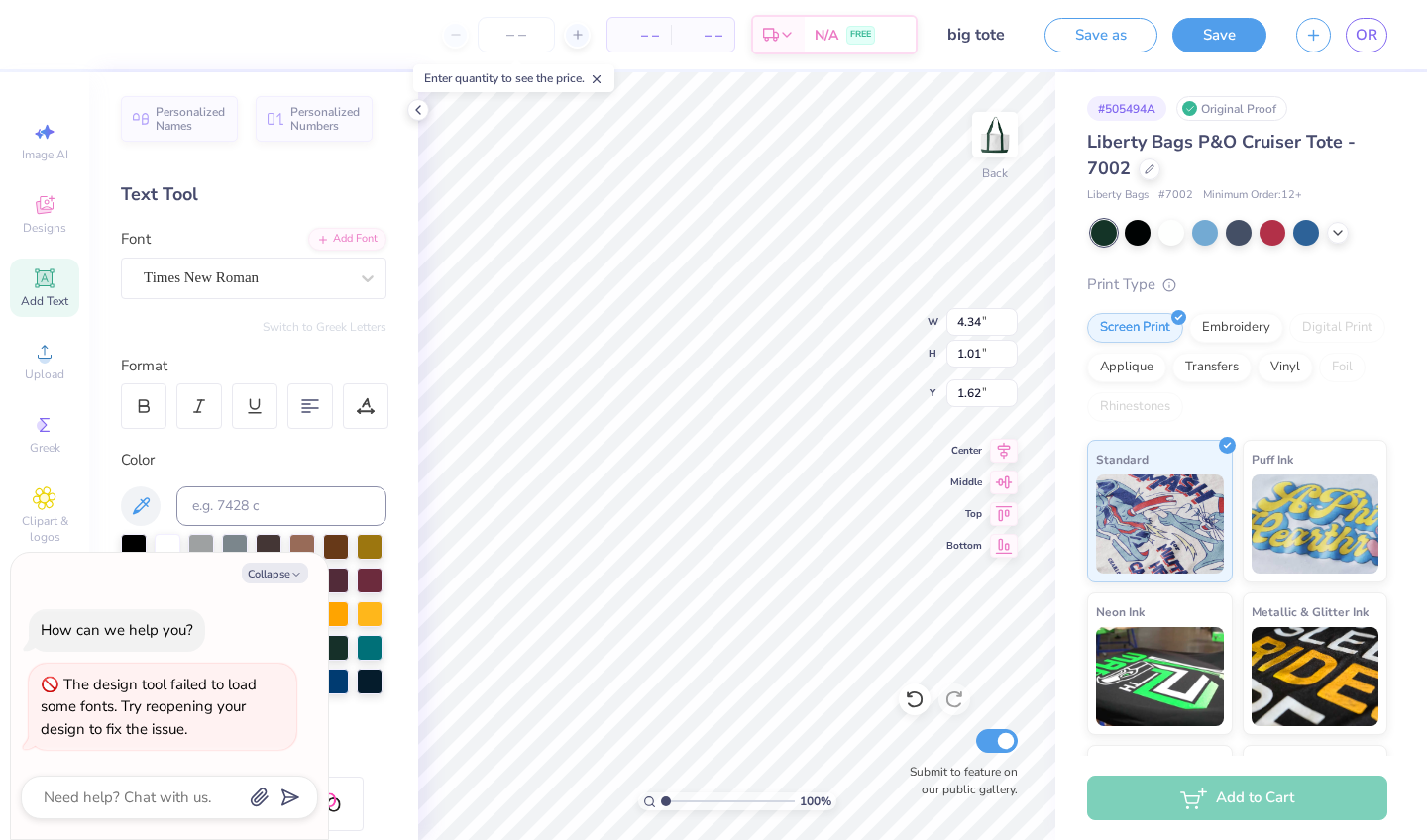 type on "x" 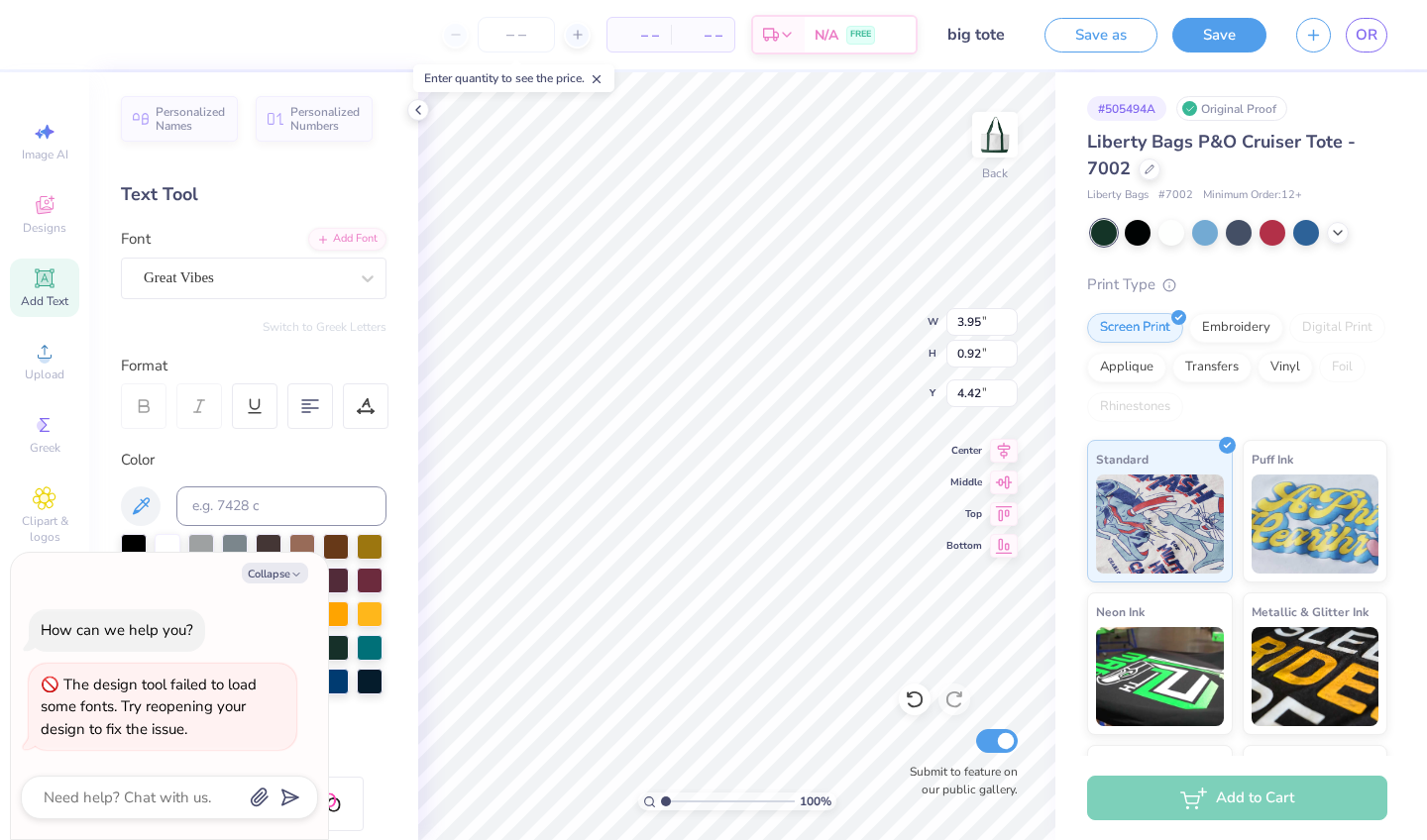 type on "x" 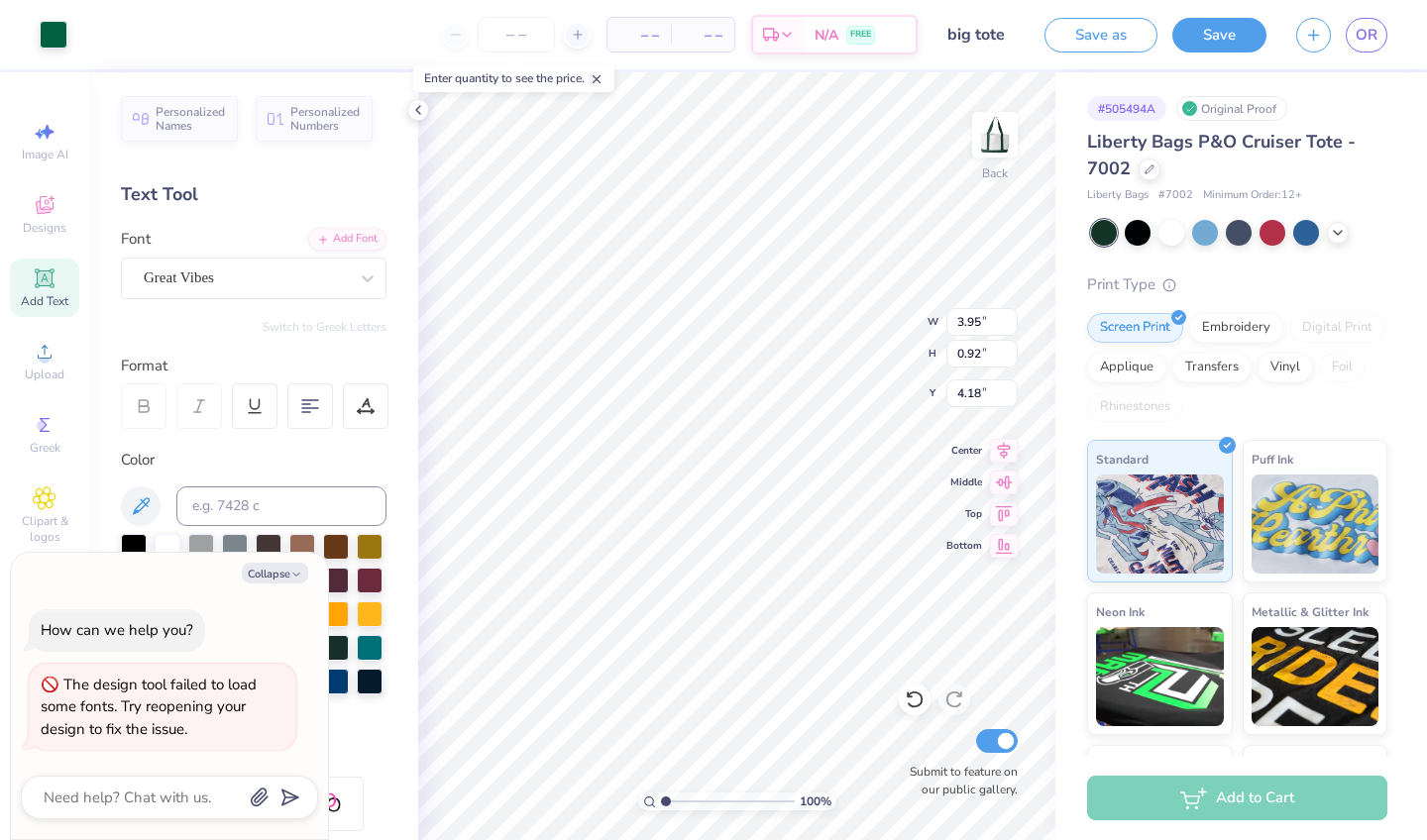 type on "x" 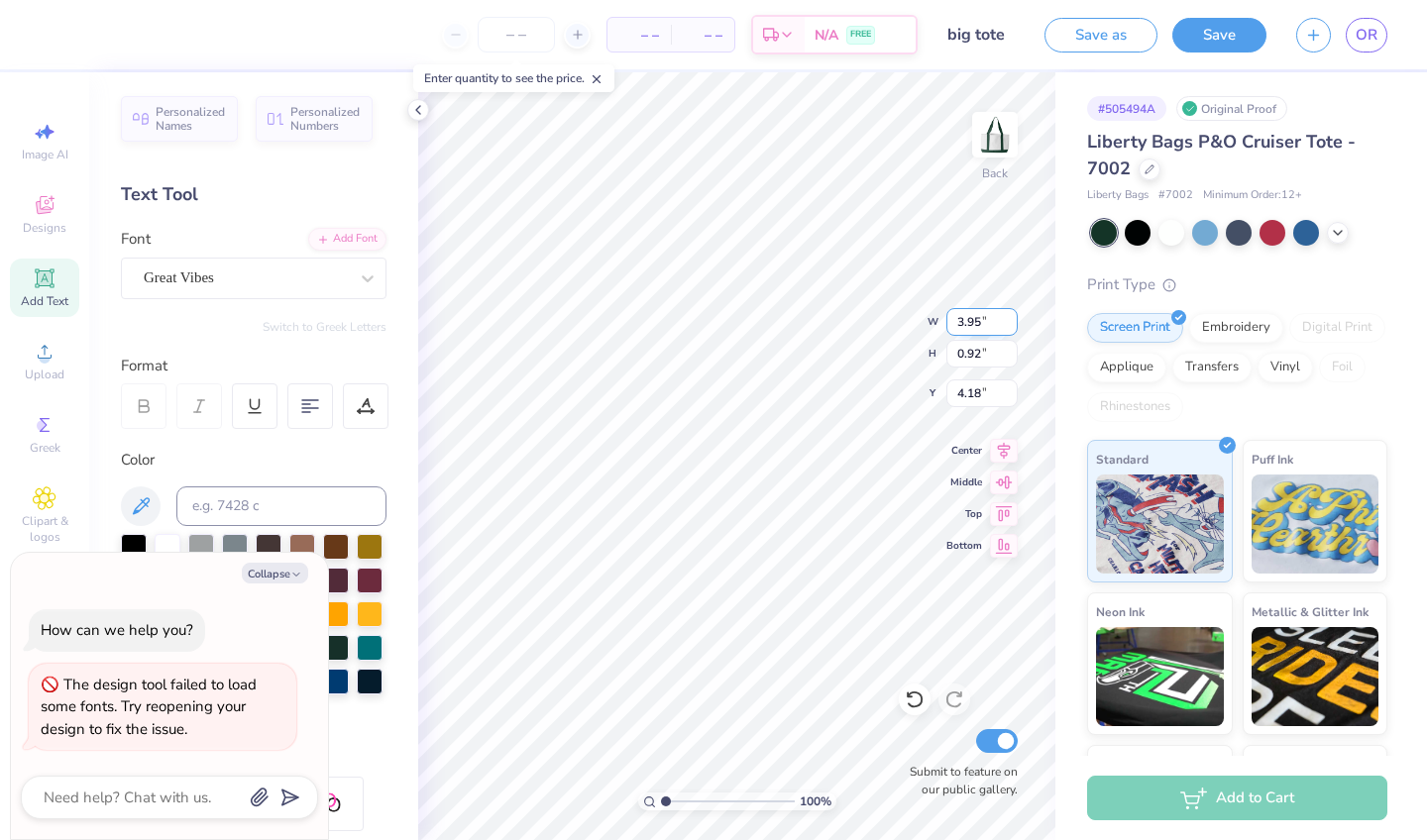 click on "3.95" at bounding box center [982, 322] 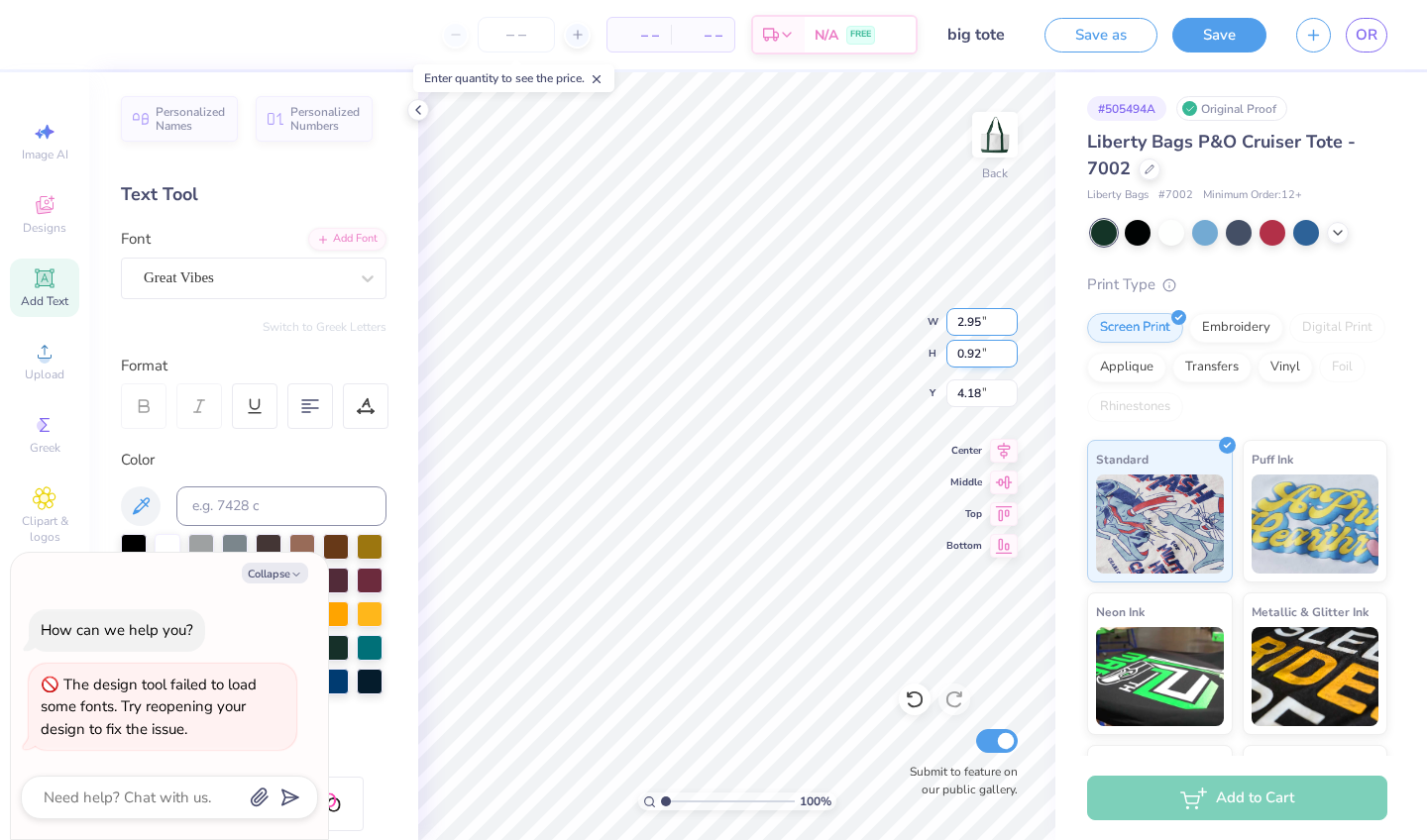 type on "2.95" 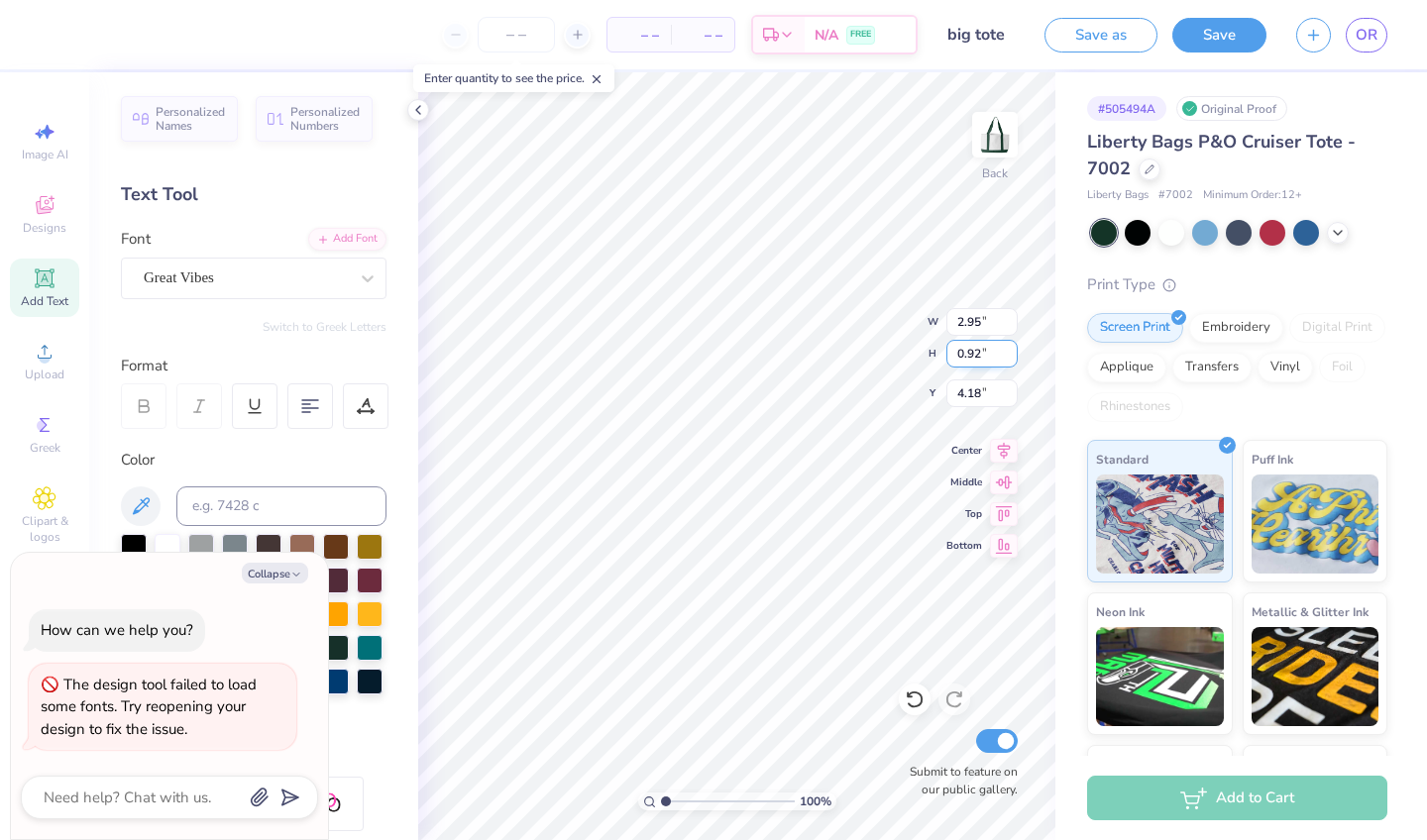 click on "0.92" at bounding box center [982, 354] 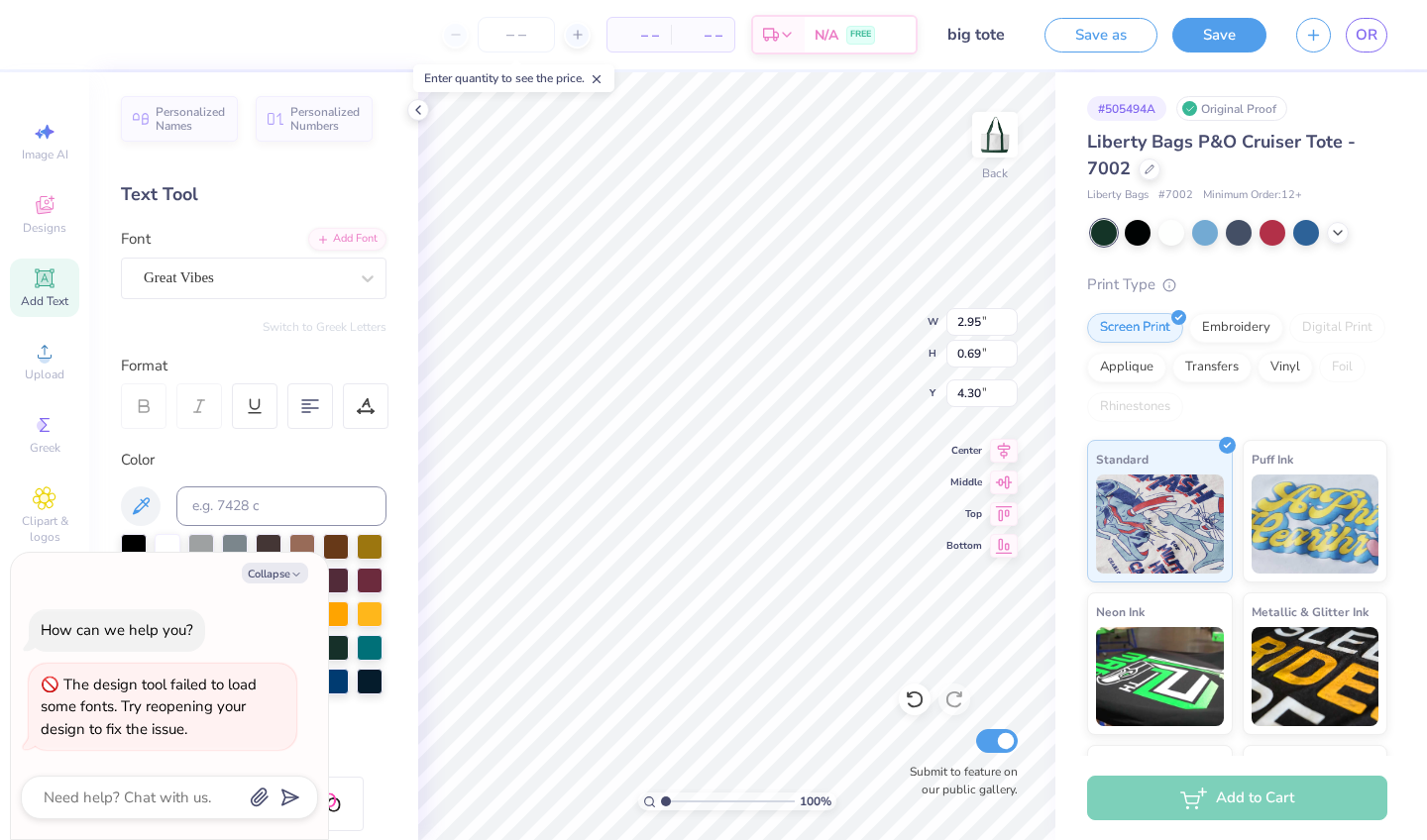 type on "x" 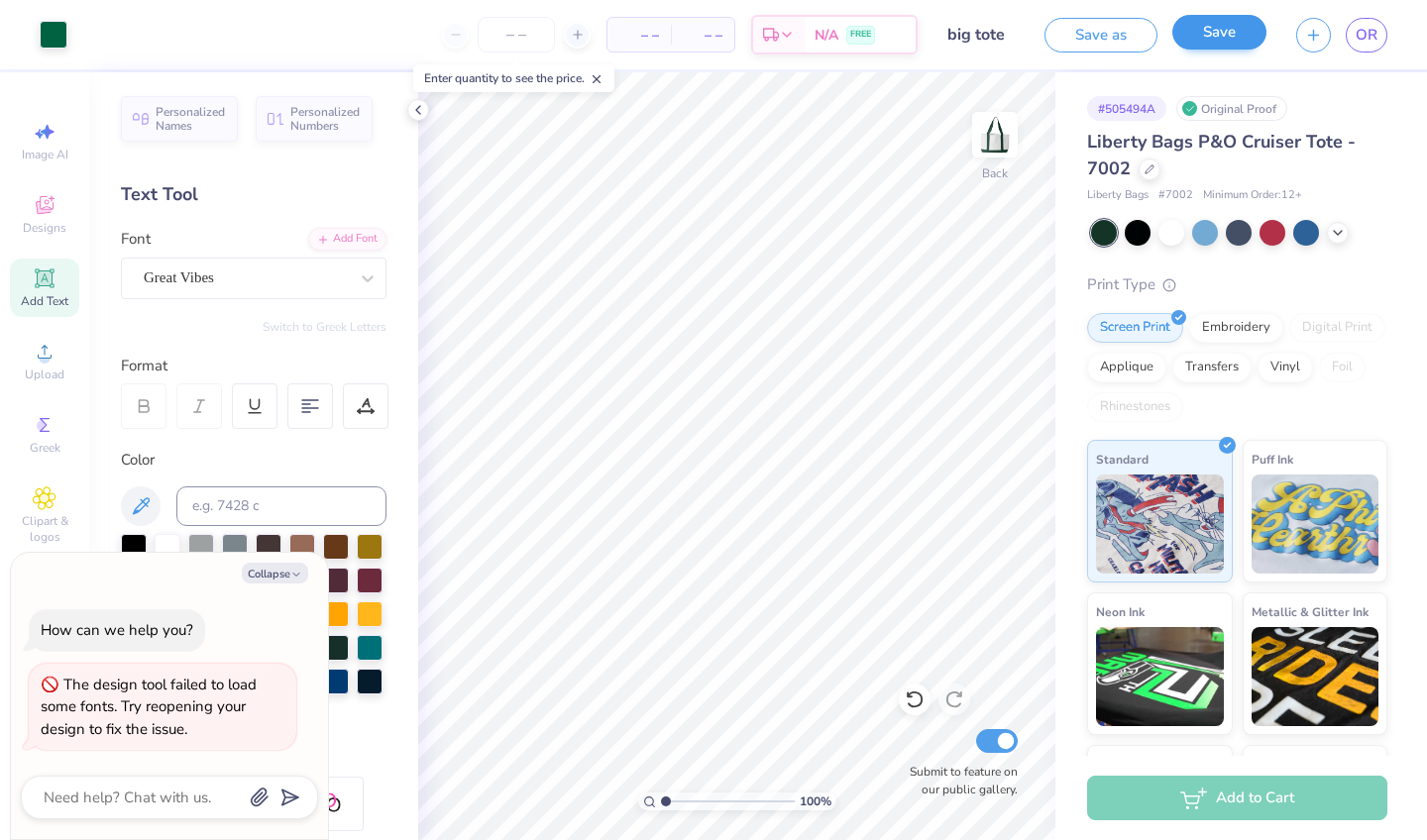 click on "Save" at bounding box center [1219, 32] 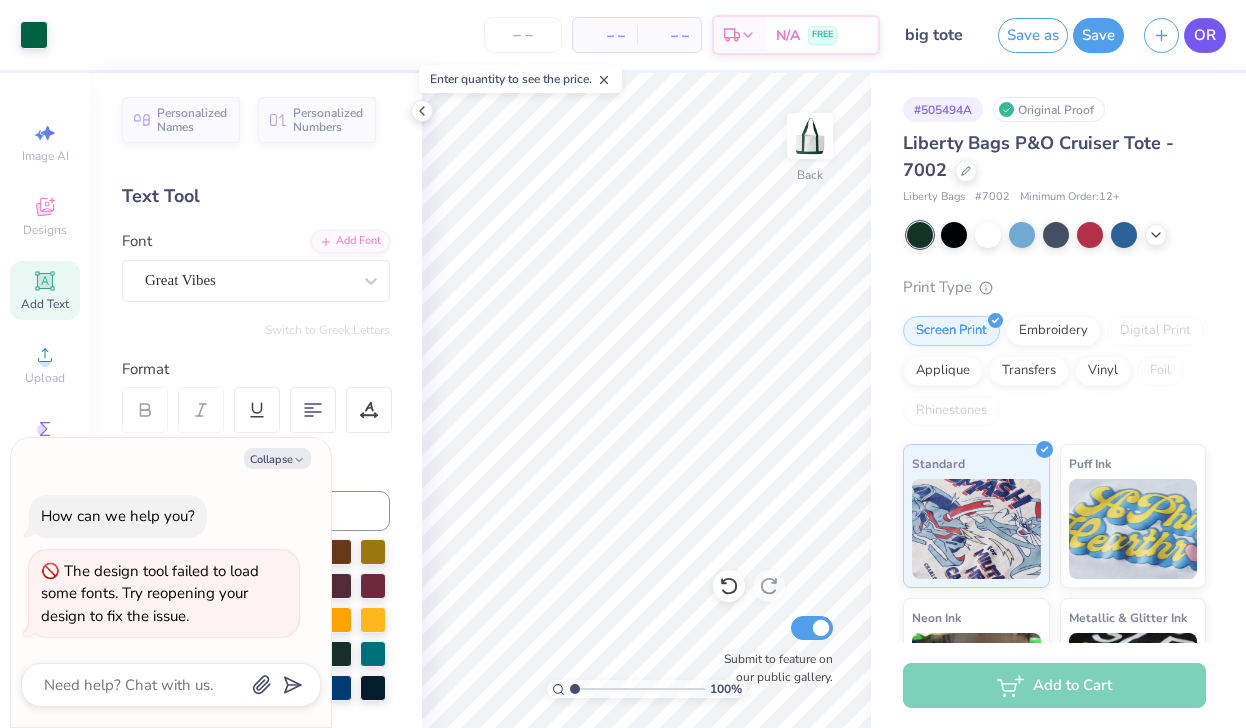 click on "OR" at bounding box center (1205, 35) 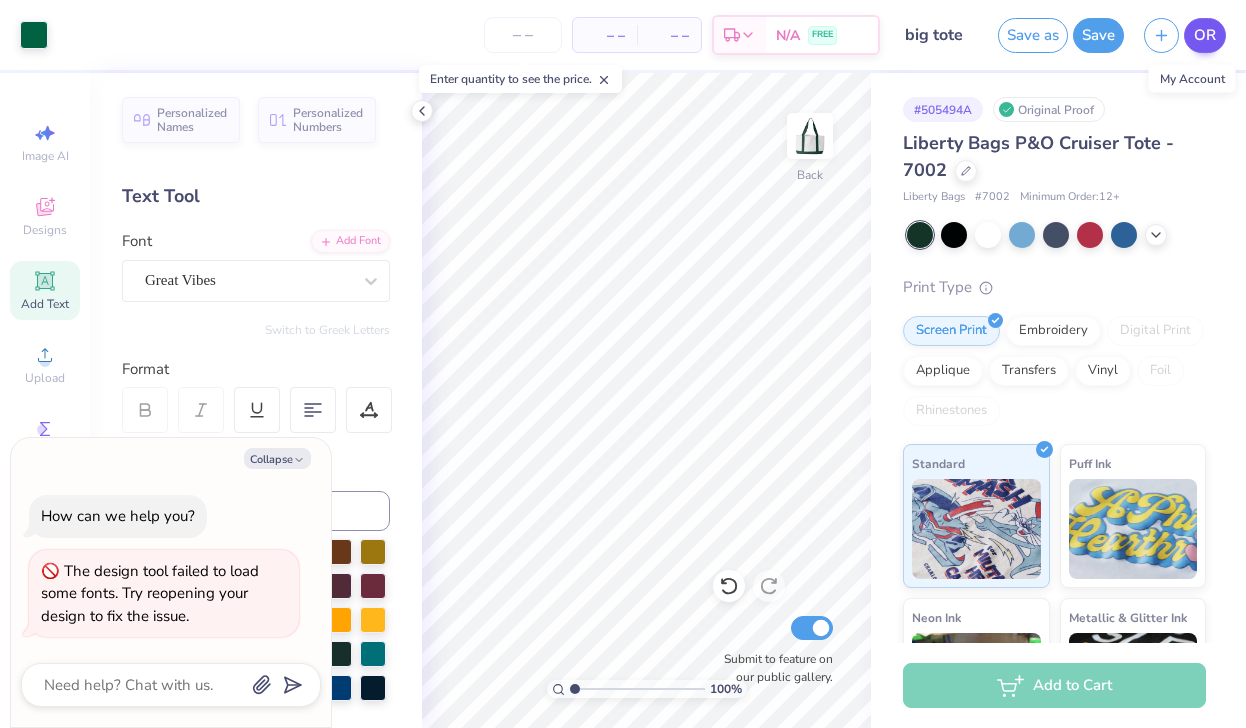 type on "x" 